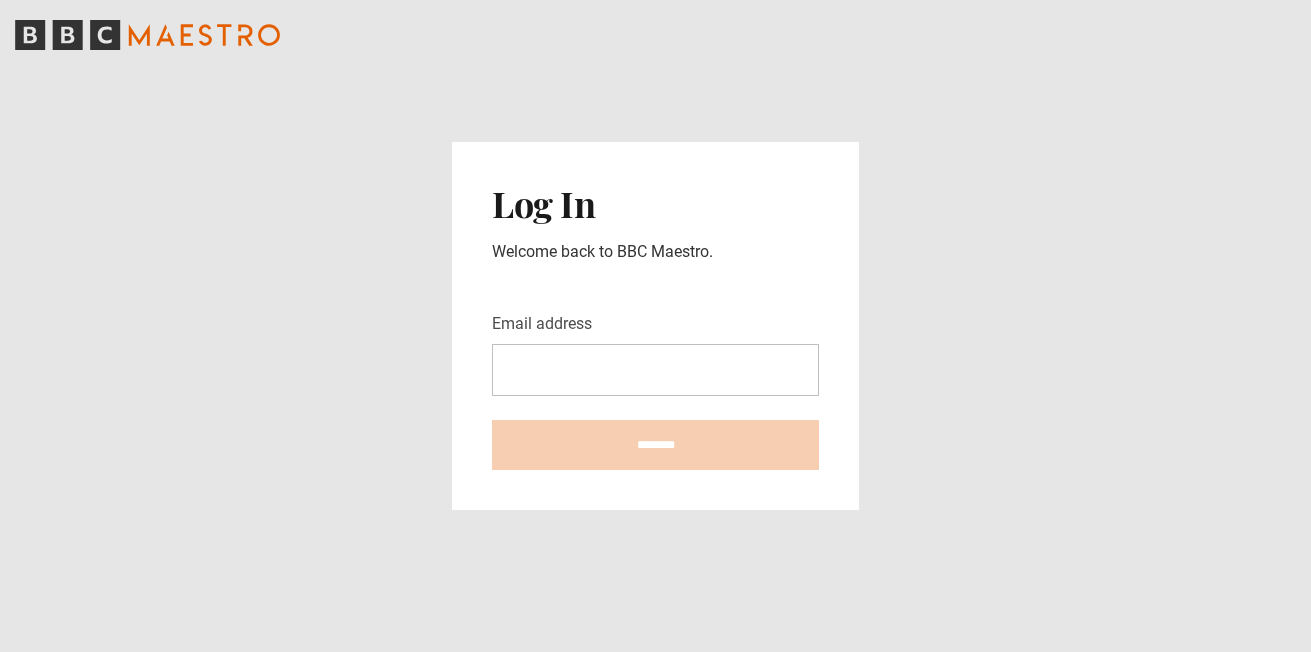 scroll, scrollTop: 0, scrollLeft: 0, axis: both 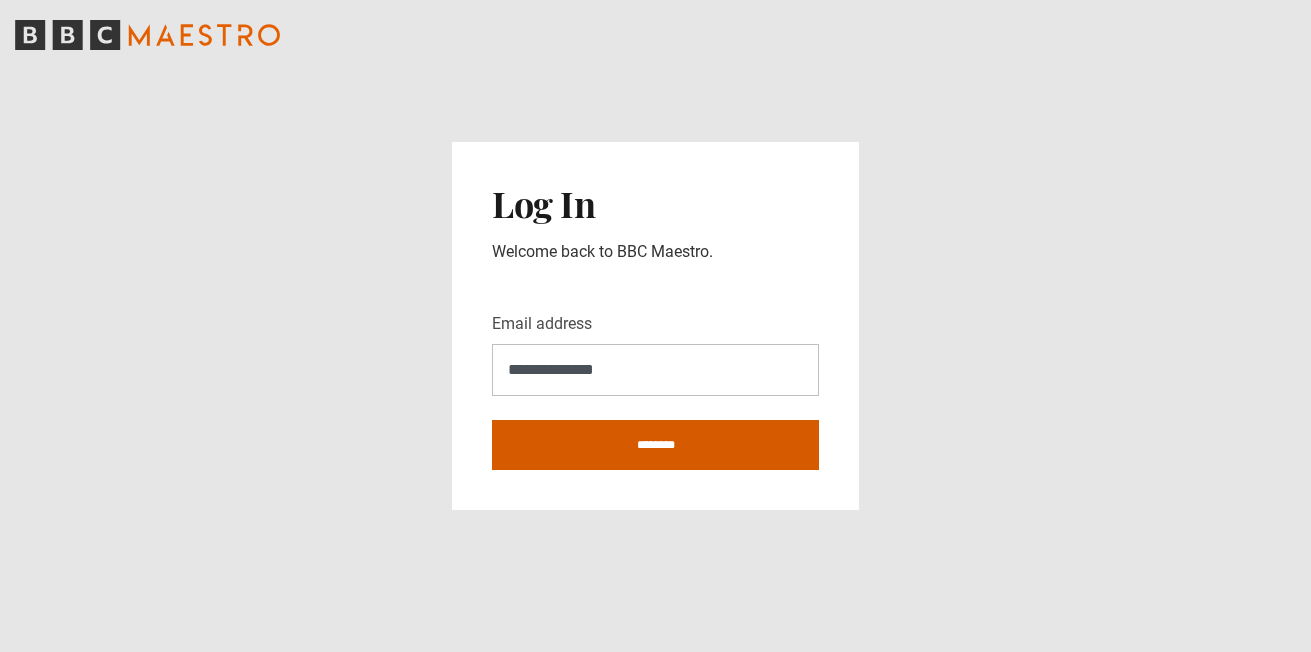 type on "**********" 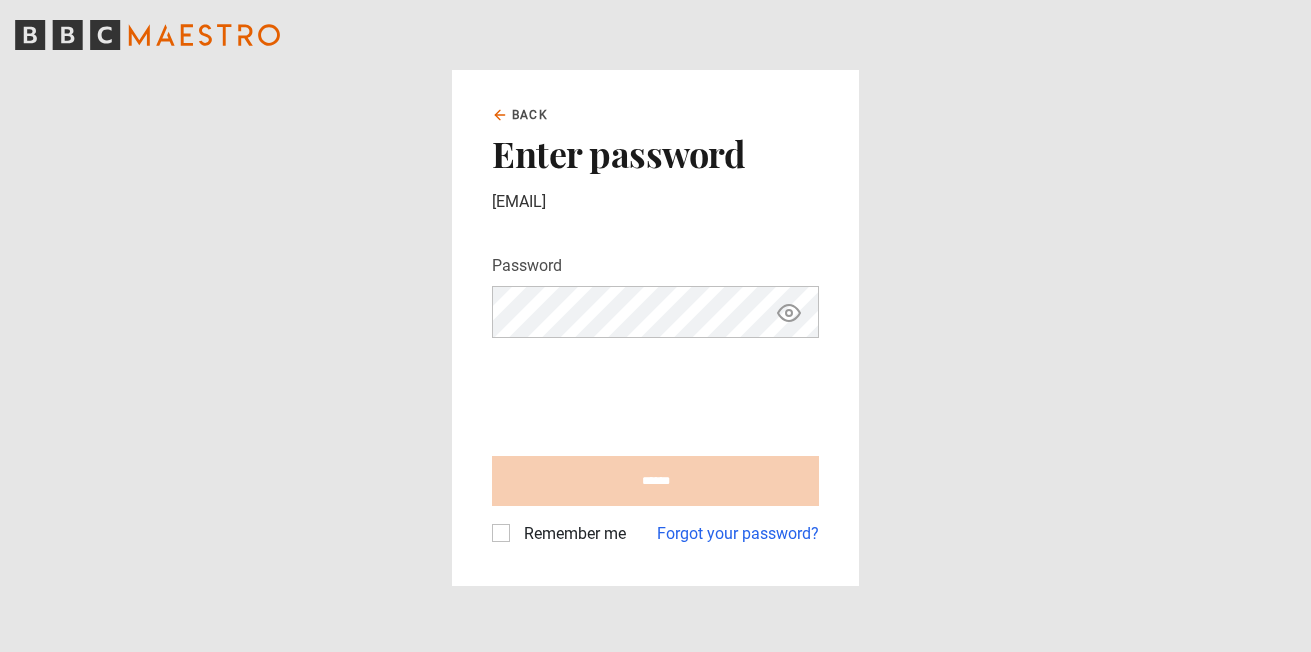scroll, scrollTop: 0, scrollLeft: 0, axis: both 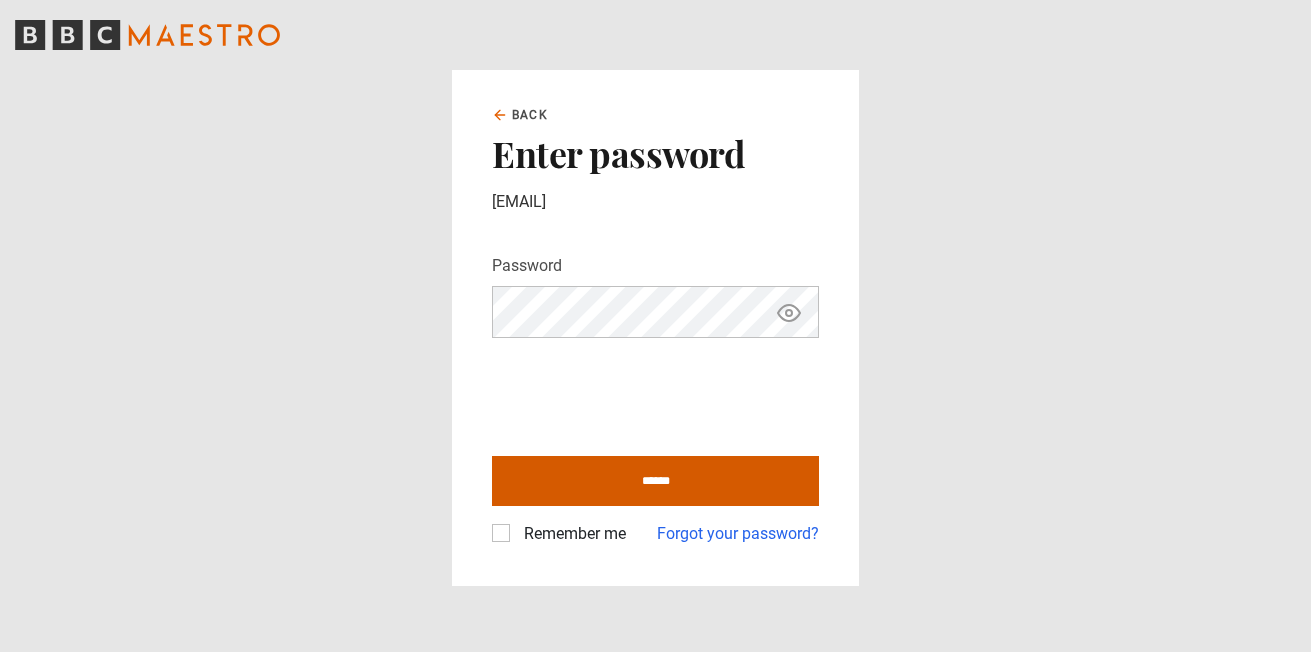 click on "******" at bounding box center (655, 481) 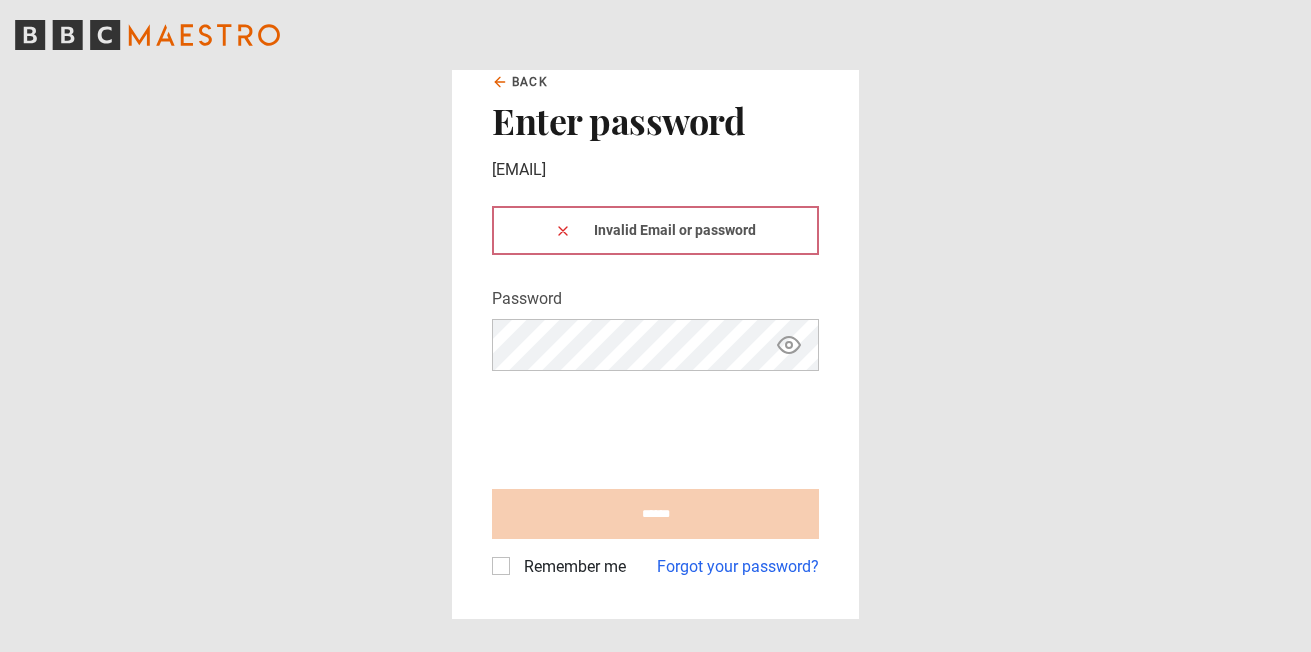 scroll, scrollTop: 0, scrollLeft: 0, axis: both 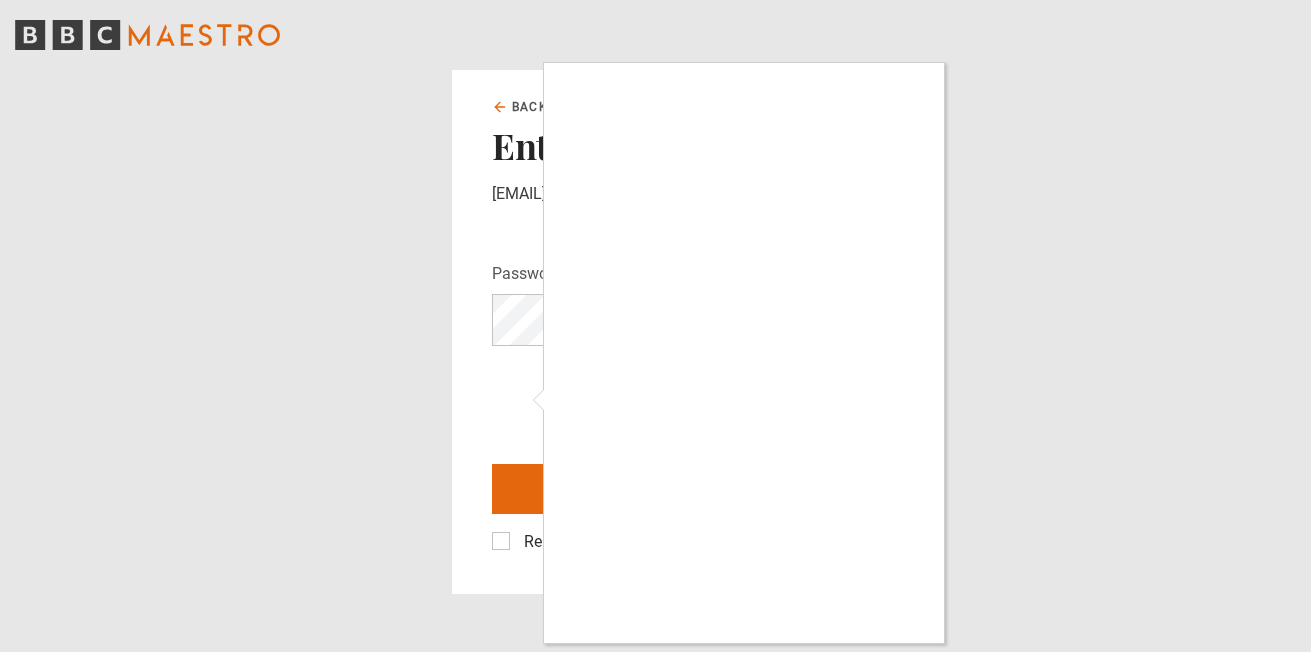 click at bounding box center (655, 326) 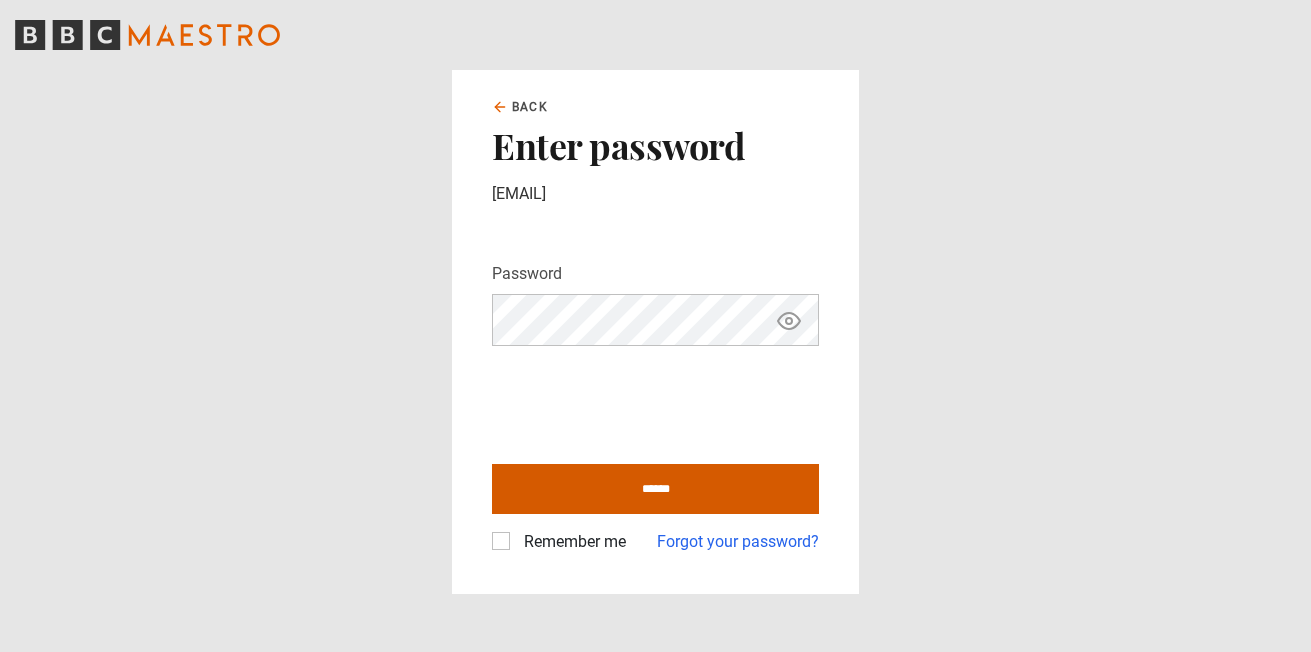 click on "******" at bounding box center (655, 489) 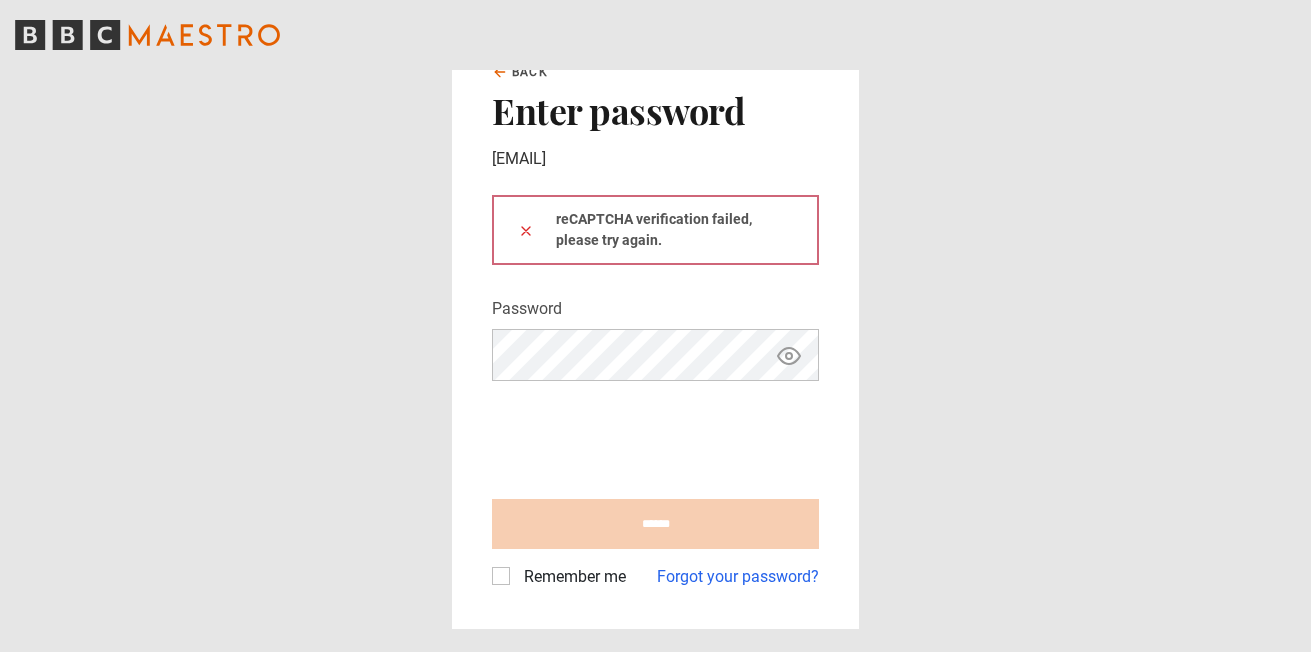 scroll, scrollTop: 0, scrollLeft: 0, axis: both 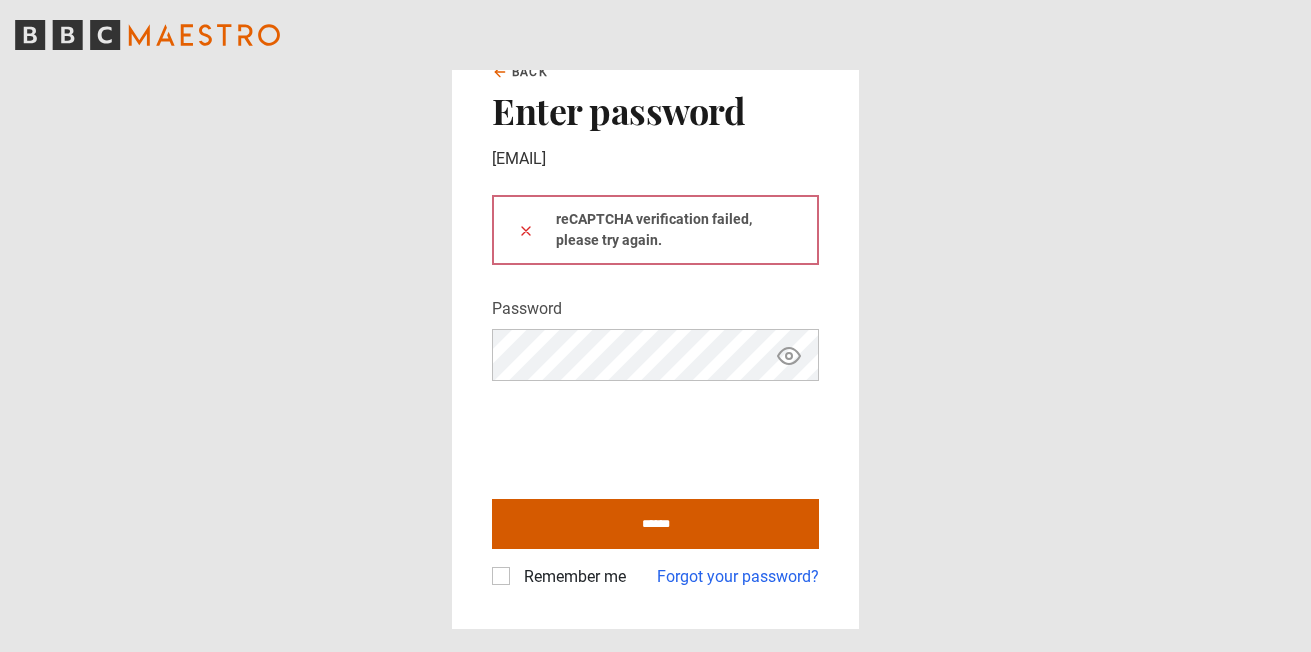 click on "******" at bounding box center (655, 524) 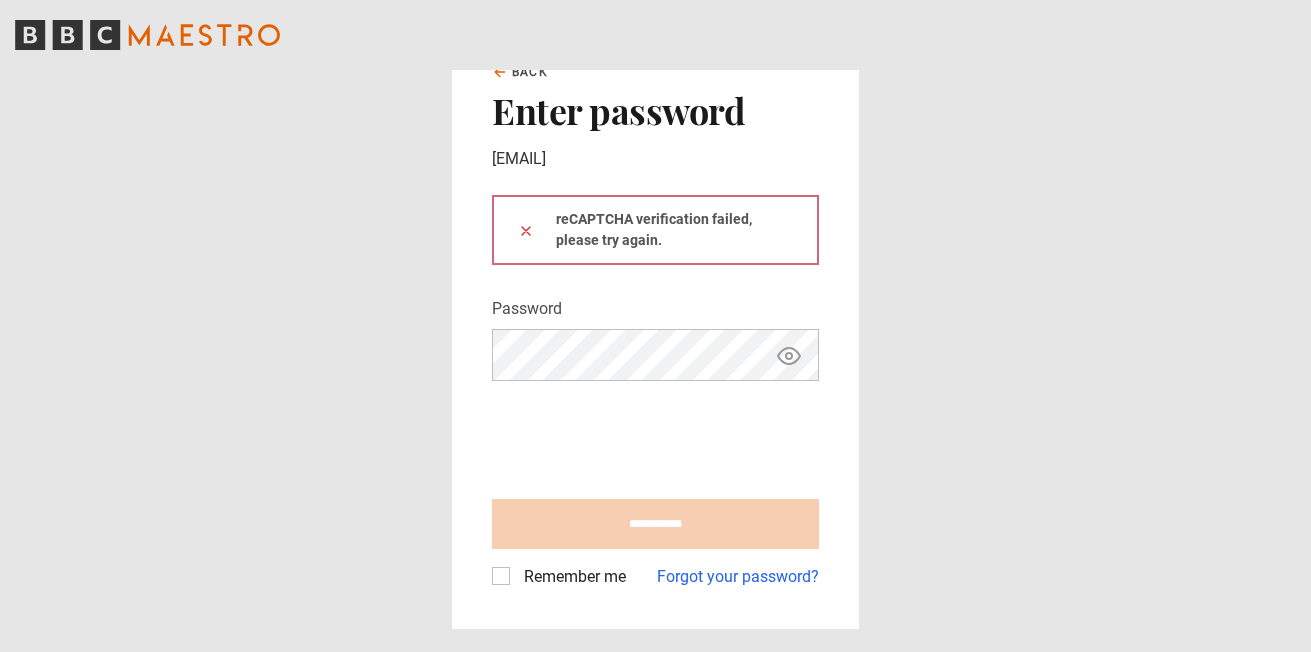 type on "**********" 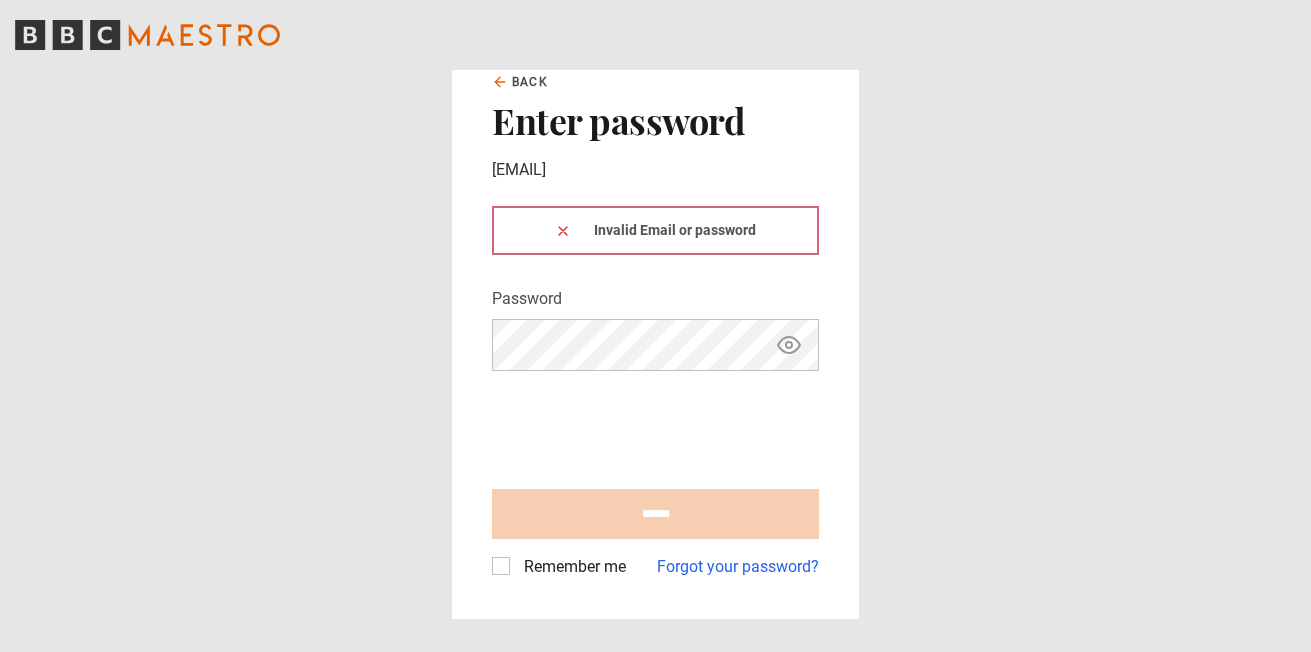 scroll, scrollTop: 0, scrollLeft: 0, axis: both 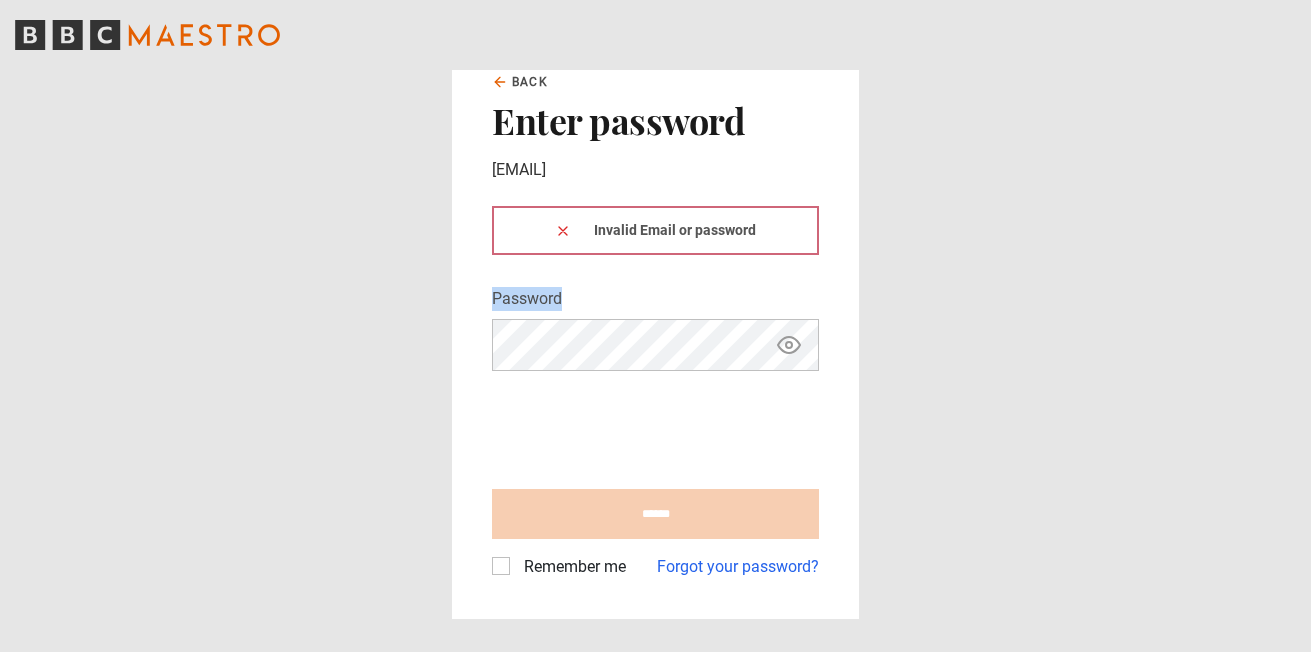 click on "Invalid Email or password" at bounding box center (655, 230) 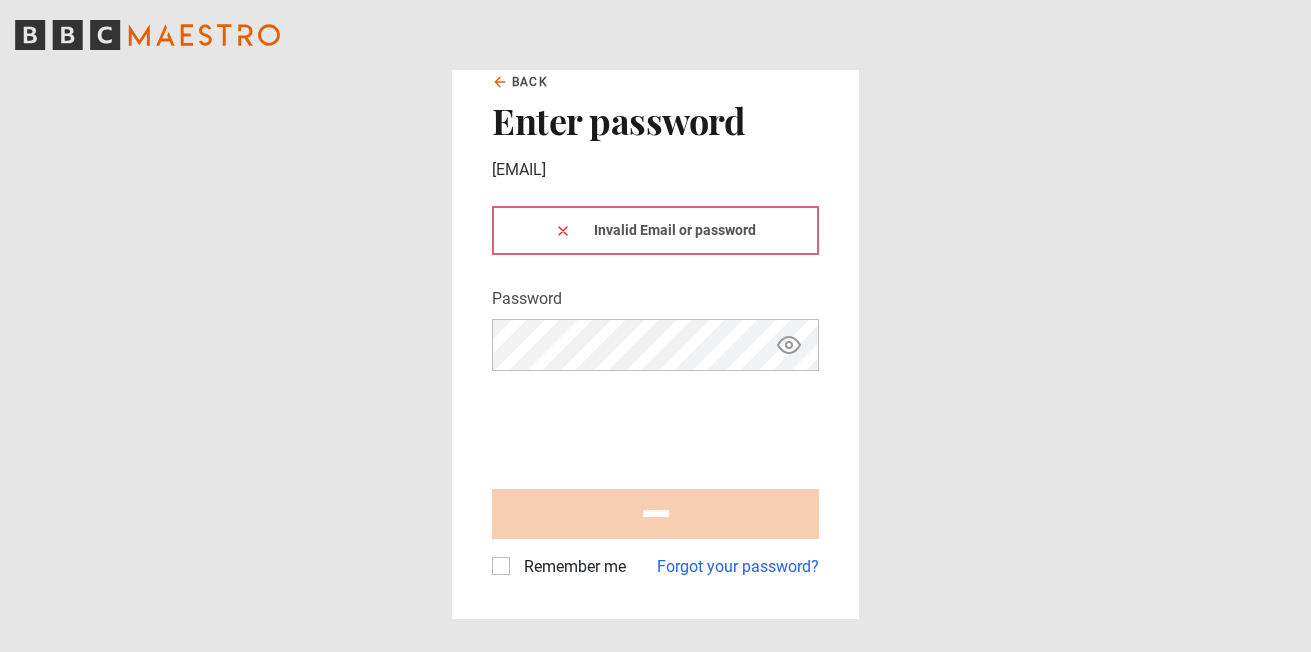 click on "Invalid Email or password" at bounding box center [655, 230] 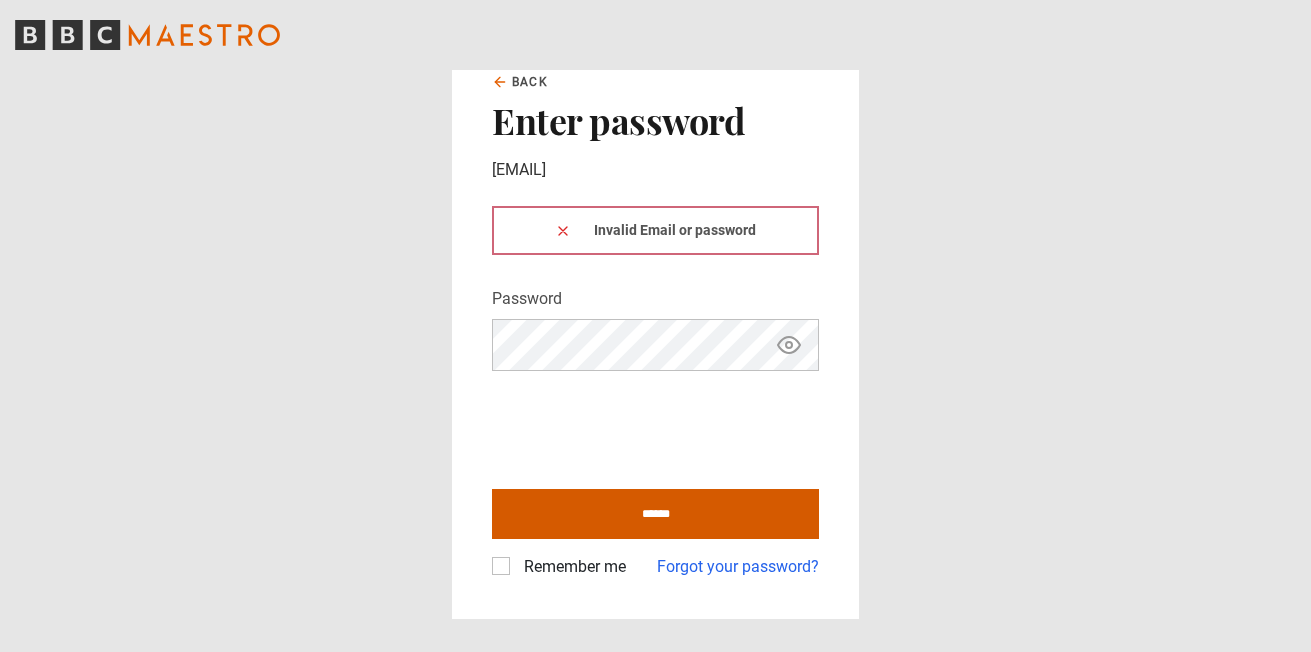 click on "******" at bounding box center (655, 514) 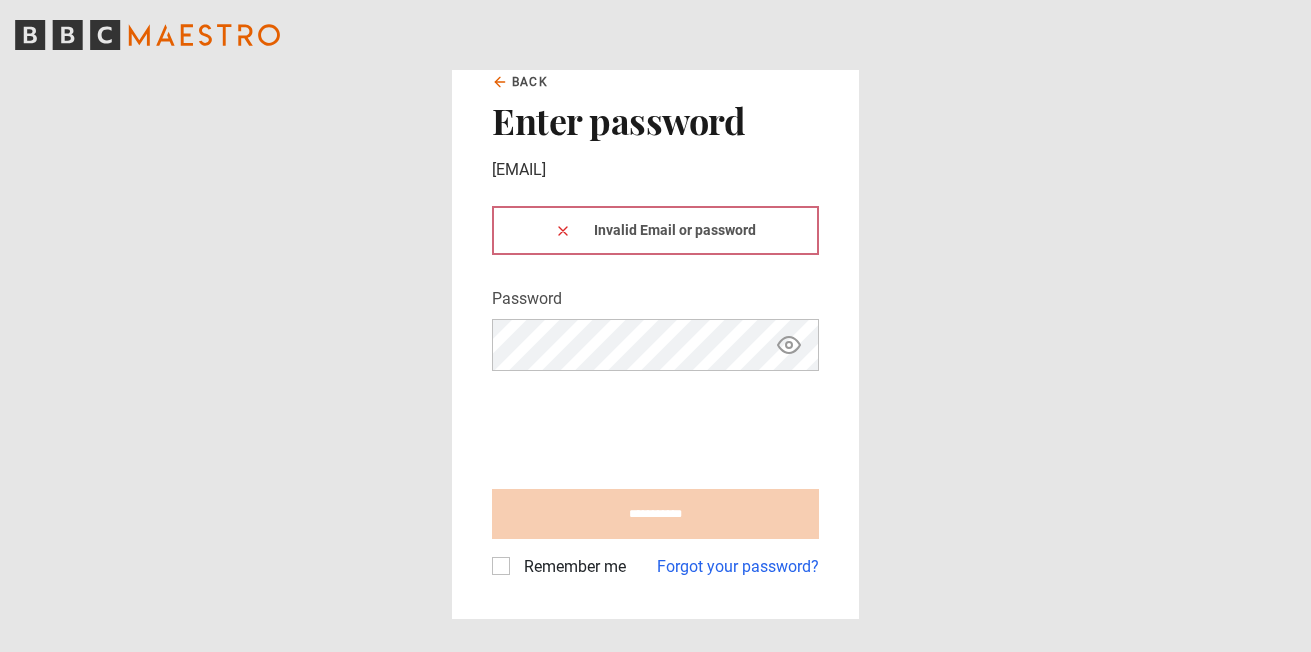 type on "**********" 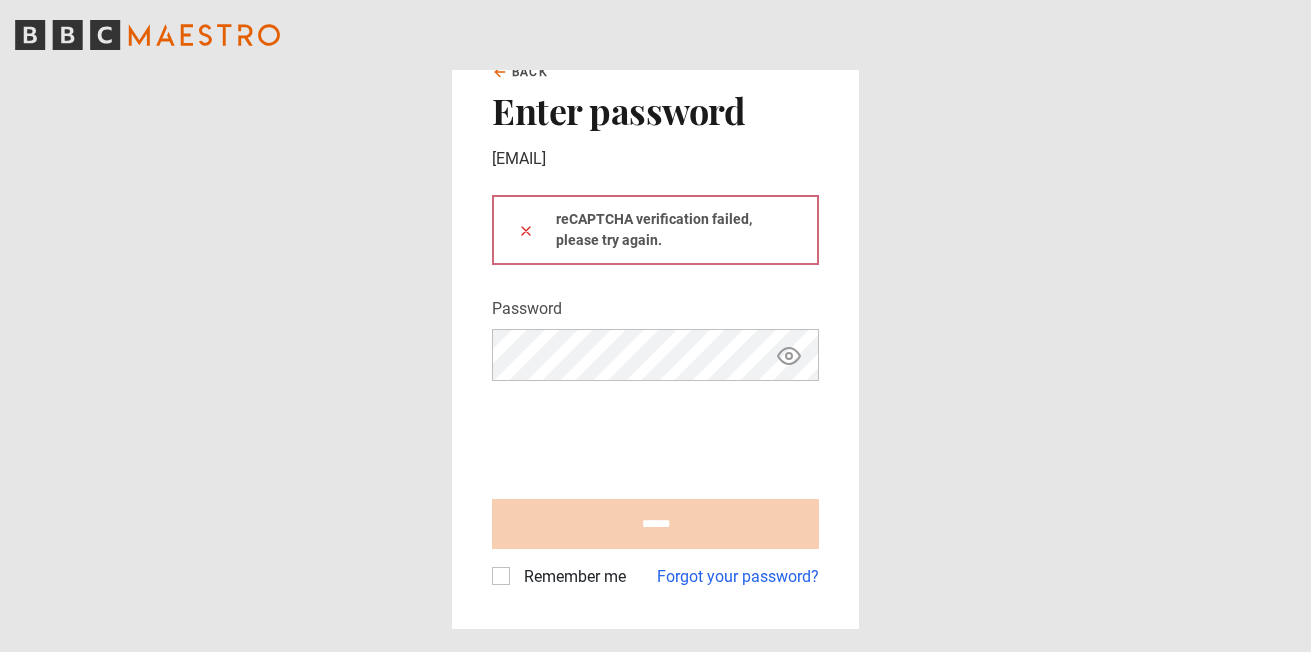 scroll, scrollTop: 0, scrollLeft: 0, axis: both 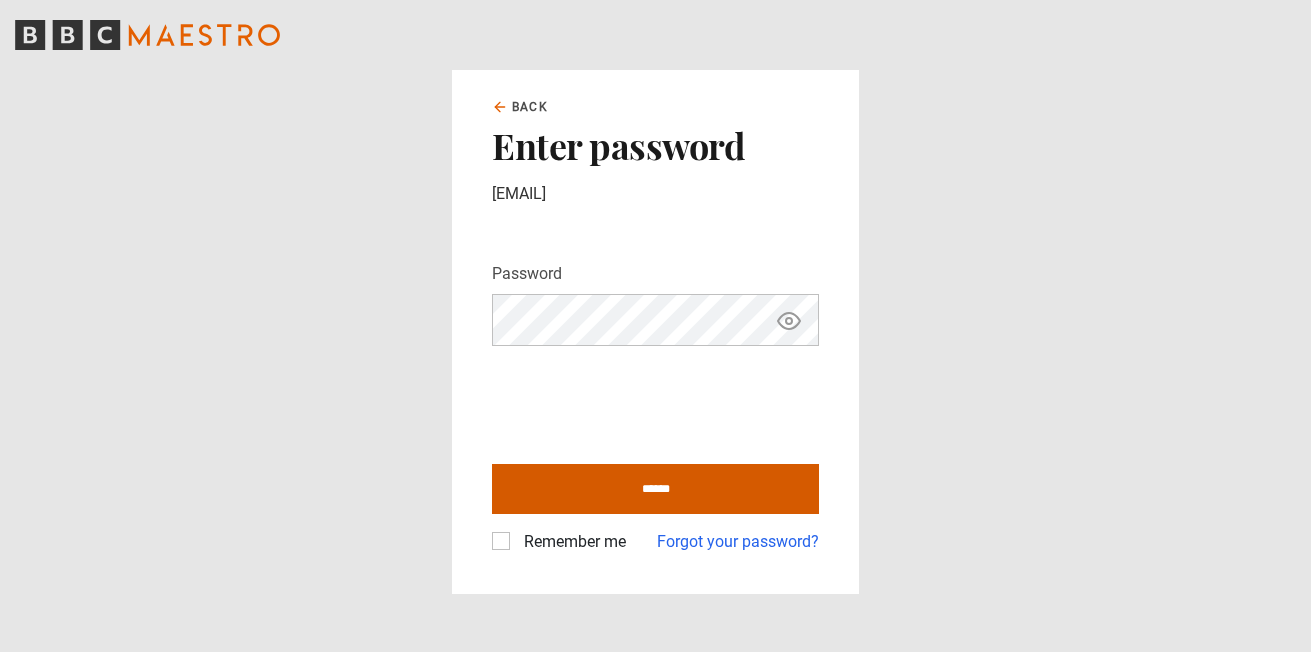 click on "******" at bounding box center [655, 489] 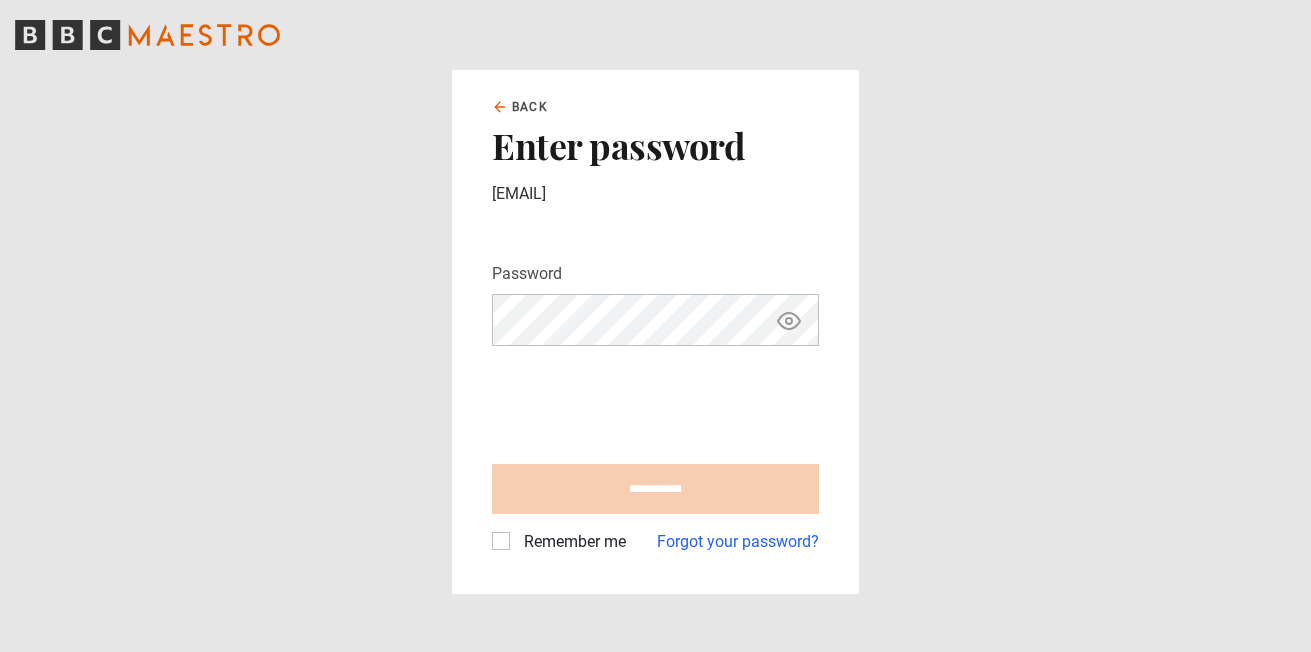 type on "**********" 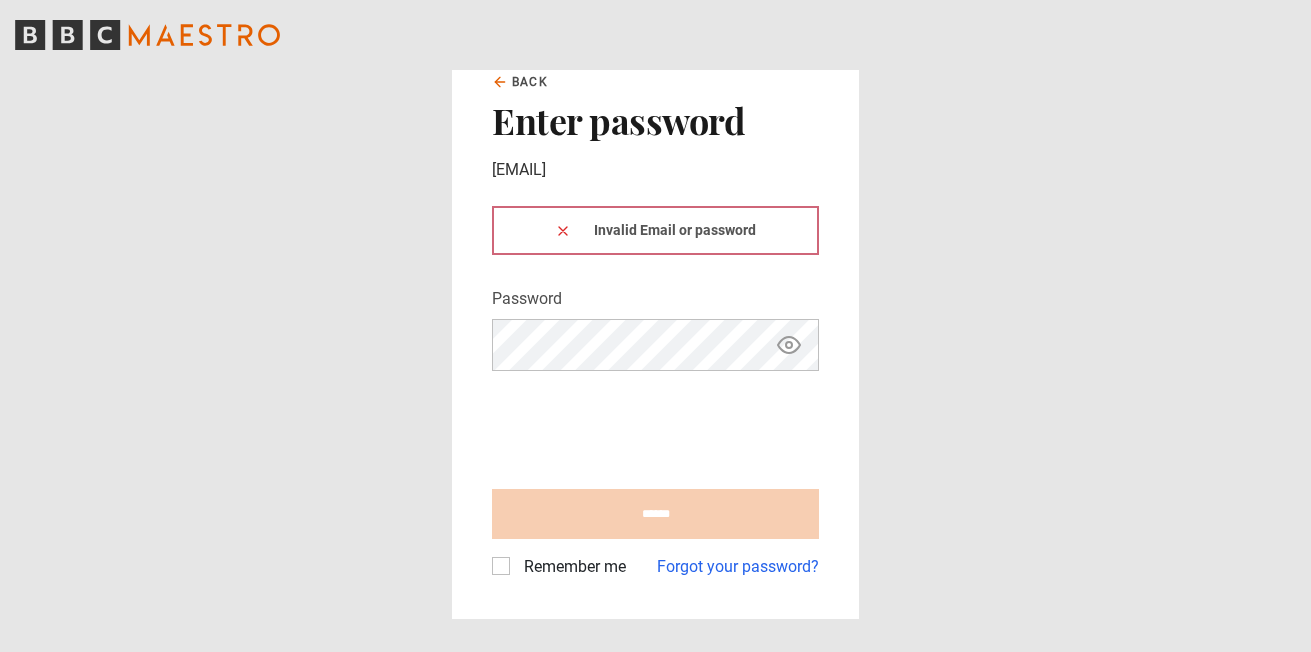scroll, scrollTop: 0, scrollLeft: 0, axis: both 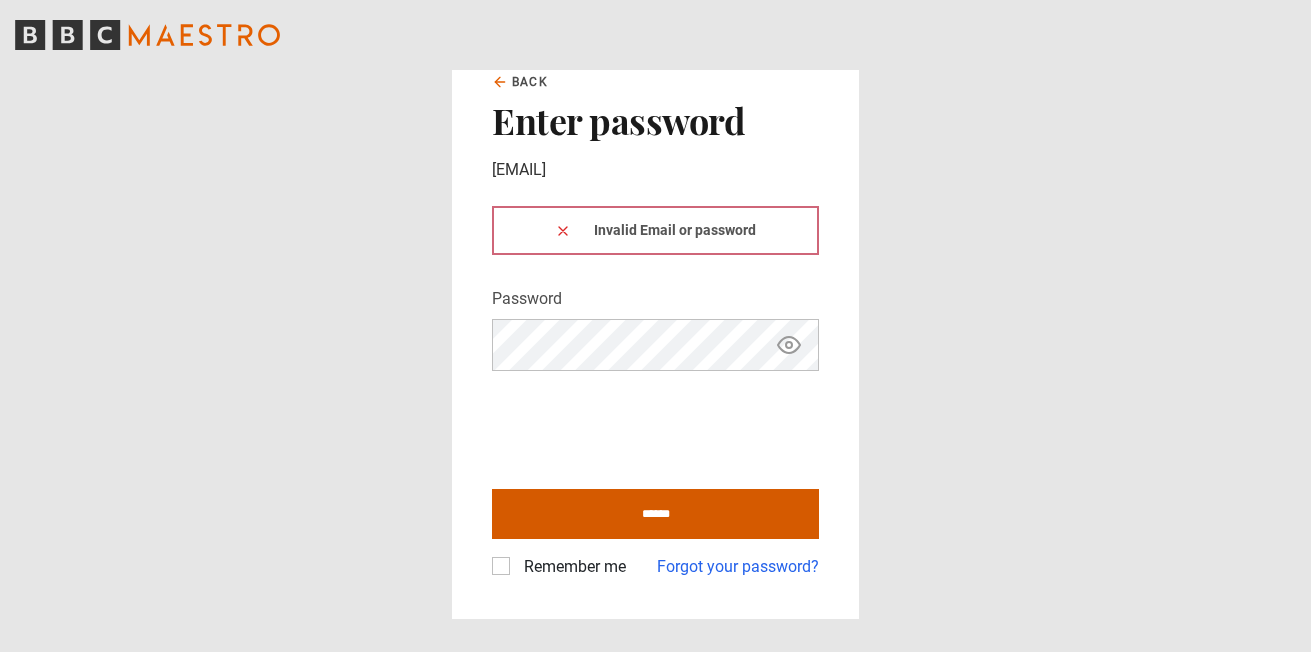 click on "******" at bounding box center (655, 514) 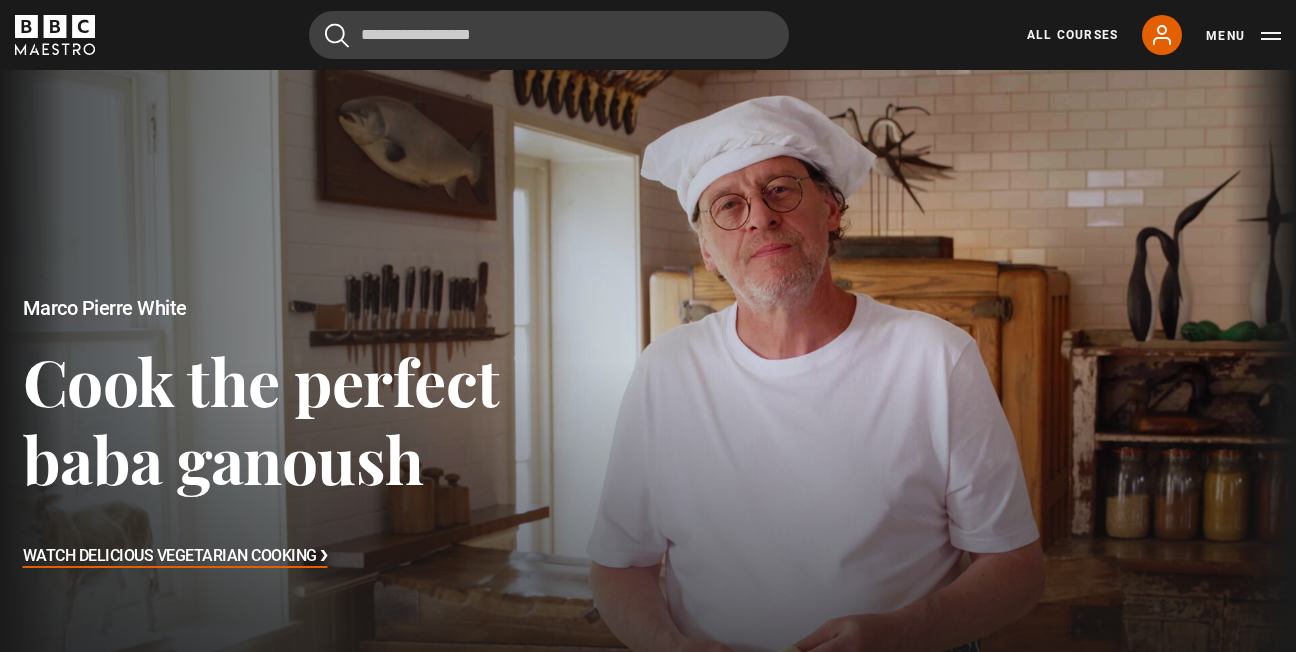scroll, scrollTop: 0, scrollLeft: 0, axis: both 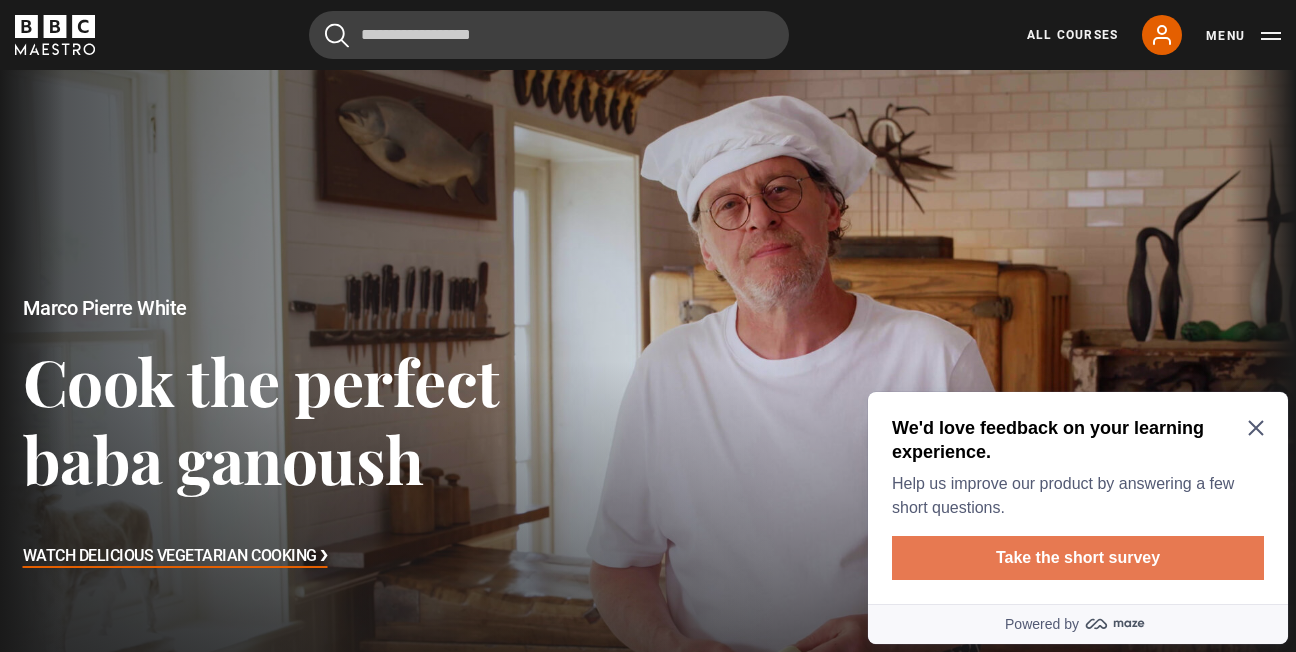 click on "Take the short survey" at bounding box center [1078, 558] 